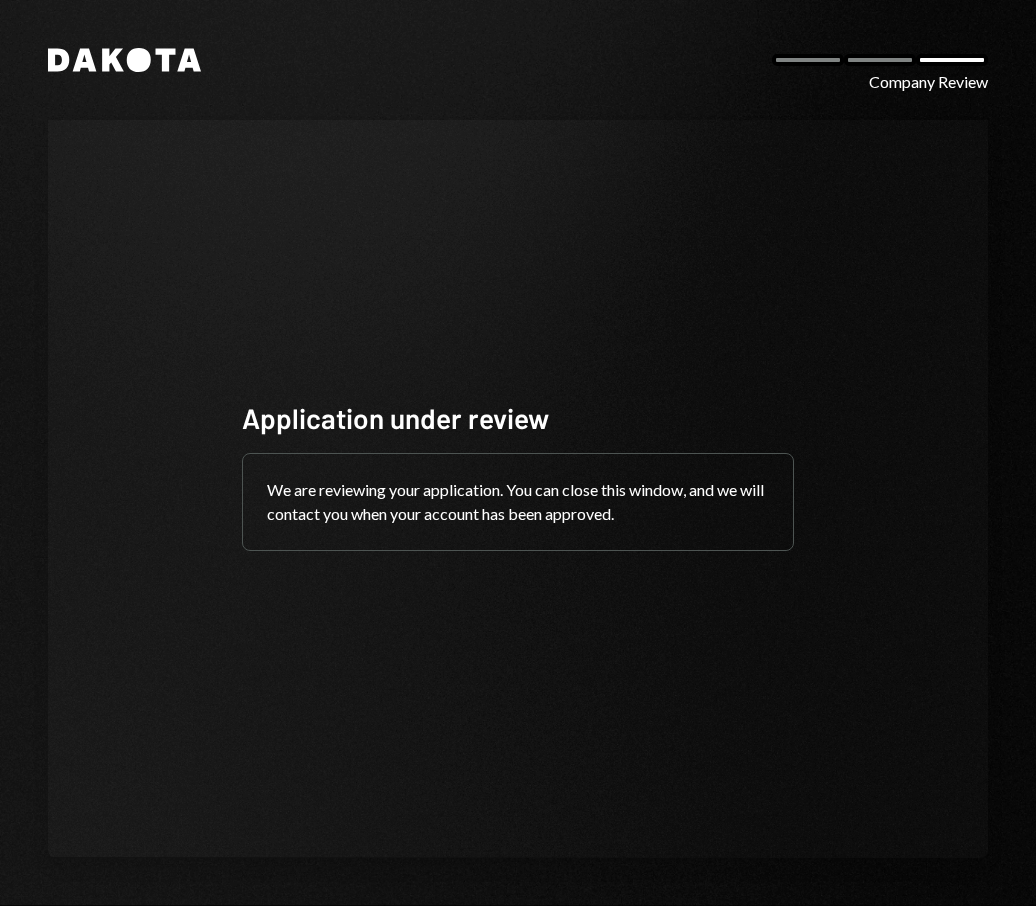 scroll, scrollTop: 0, scrollLeft: 0, axis: both 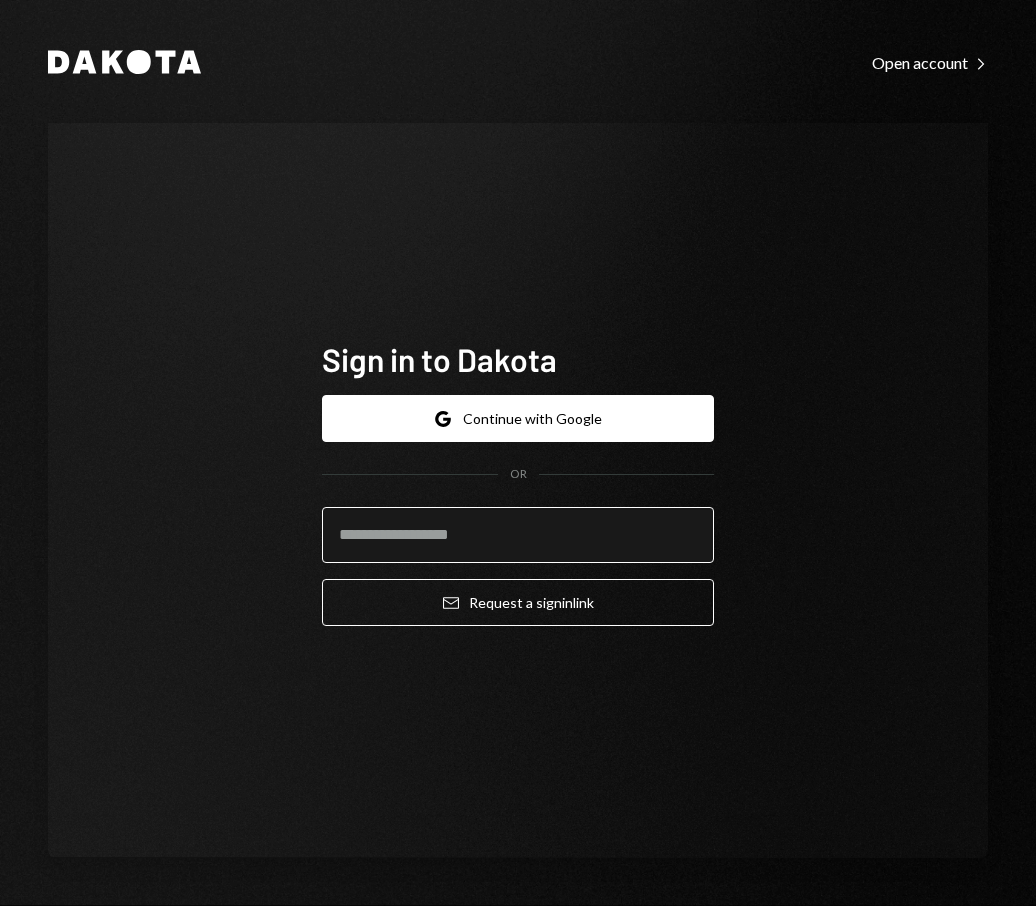 click at bounding box center [518, 535] 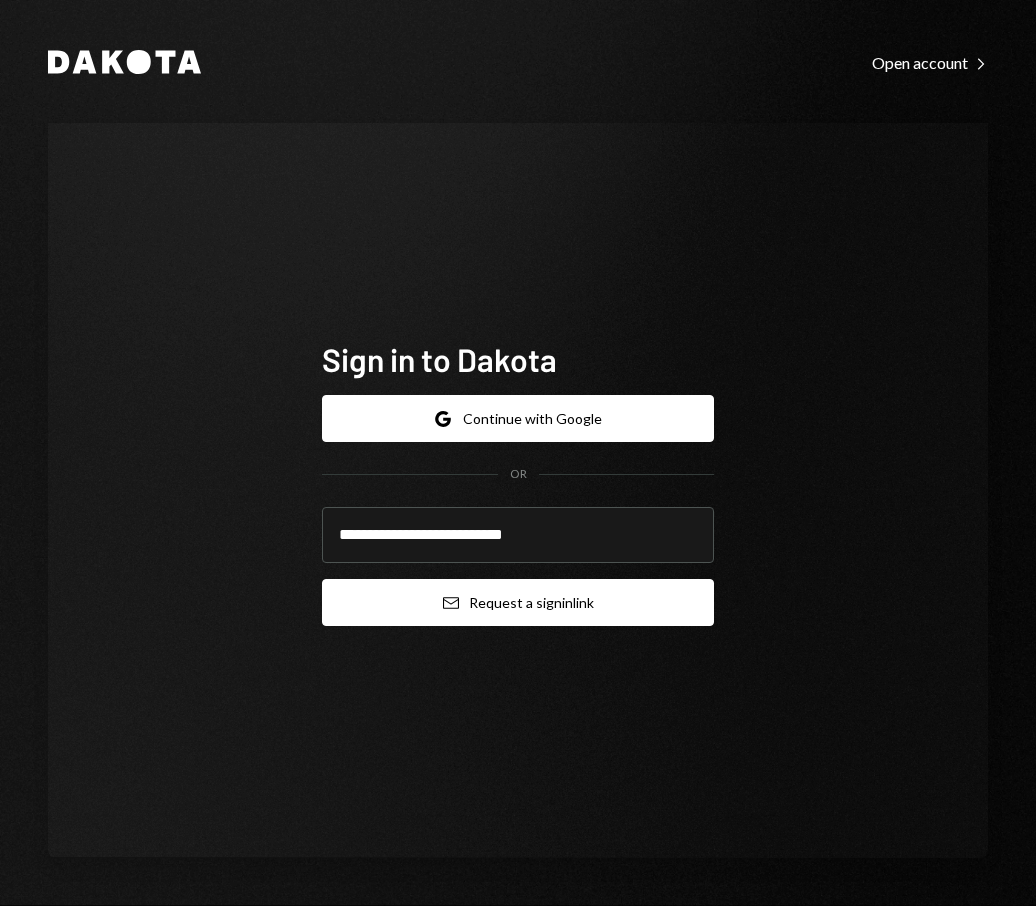 click on "Email Request a sign  in  link" at bounding box center (518, 602) 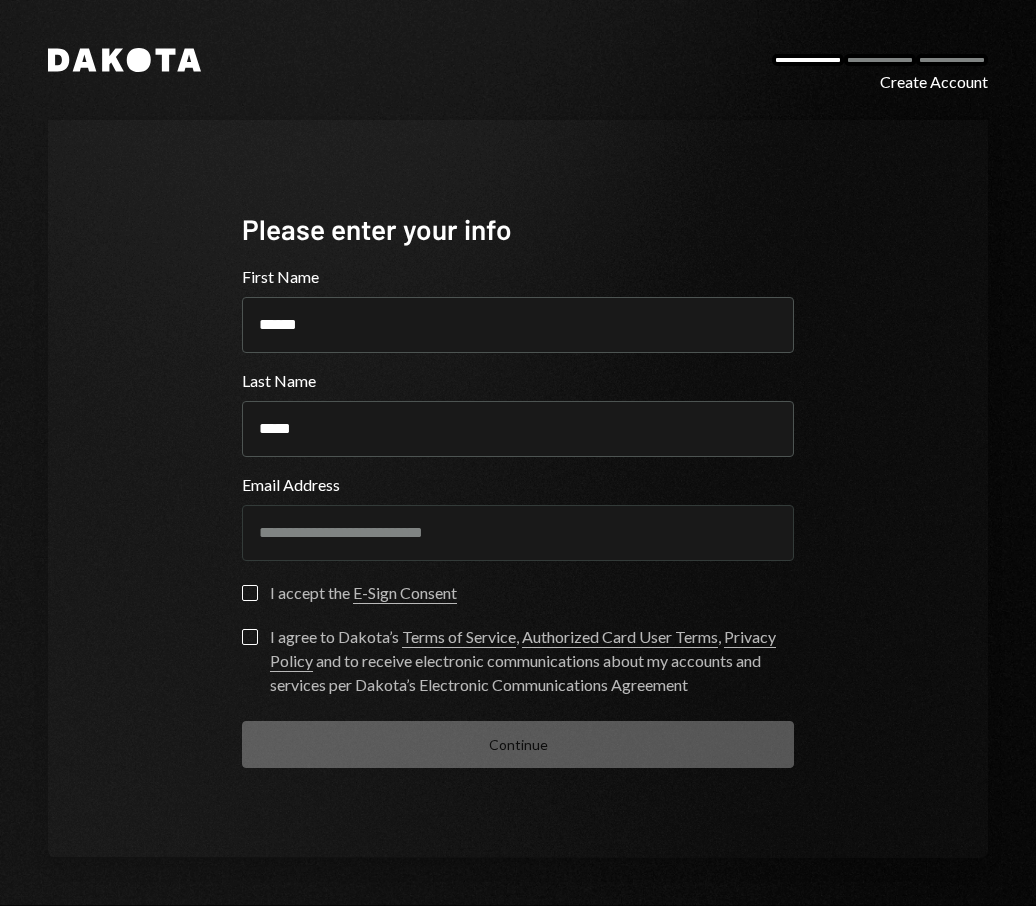 scroll, scrollTop: 0, scrollLeft: 0, axis: both 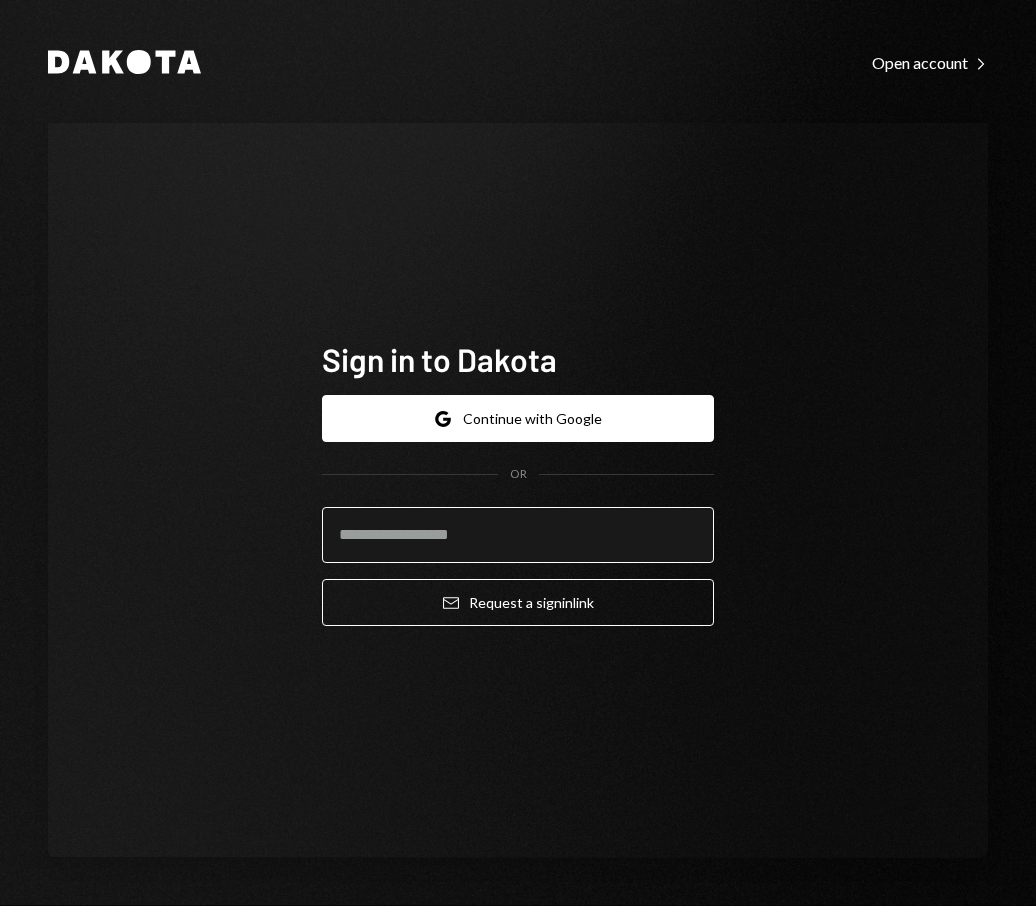 click at bounding box center [518, 535] 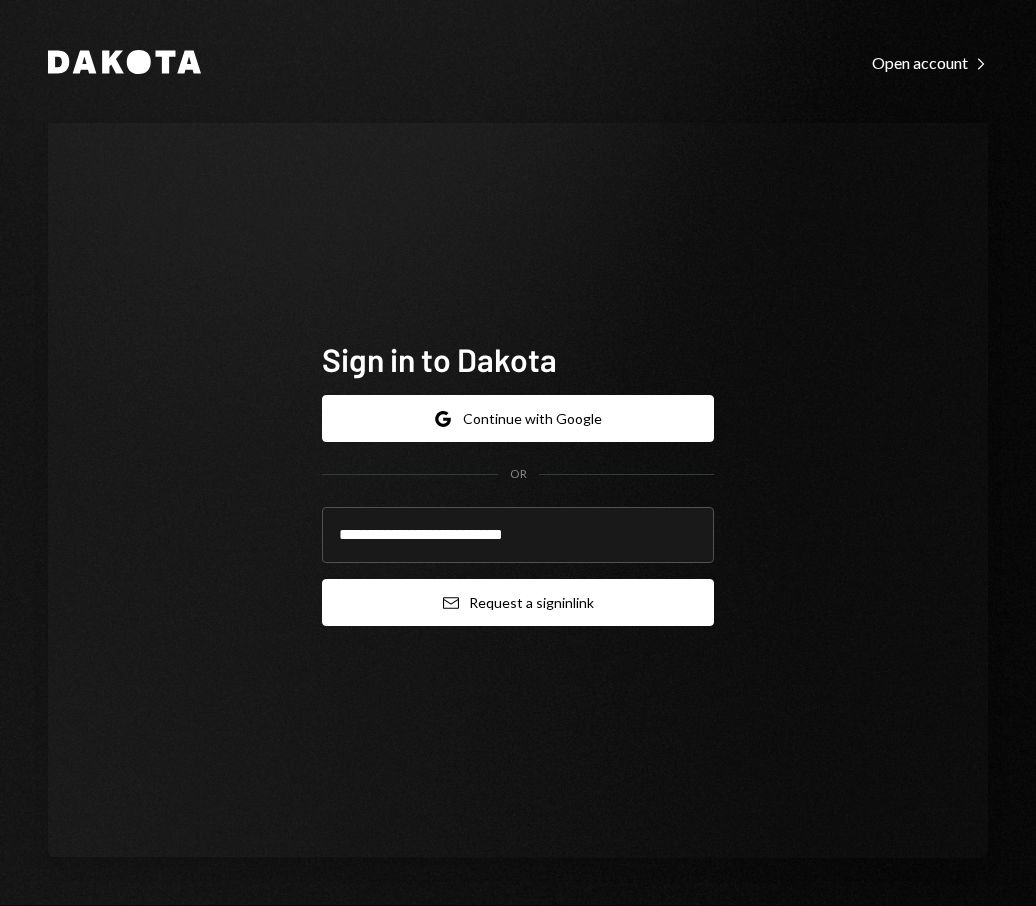 click on "Email Request a sign  in  link" at bounding box center [518, 602] 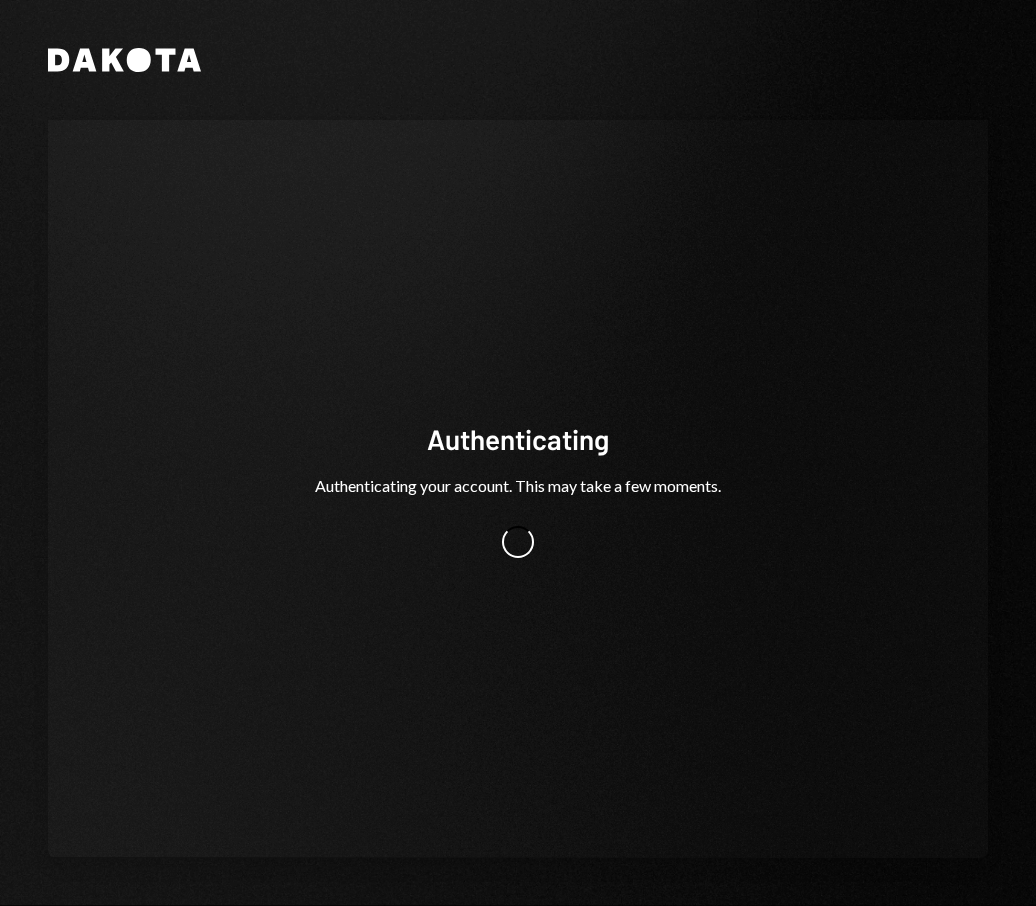 scroll, scrollTop: 0, scrollLeft: 0, axis: both 